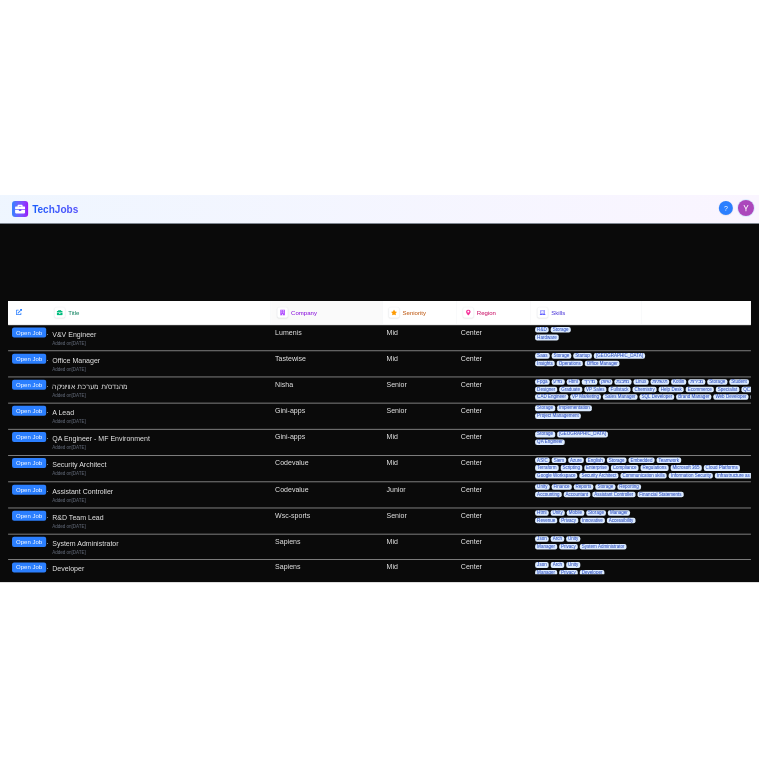 scroll, scrollTop: 0, scrollLeft: 0, axis: both 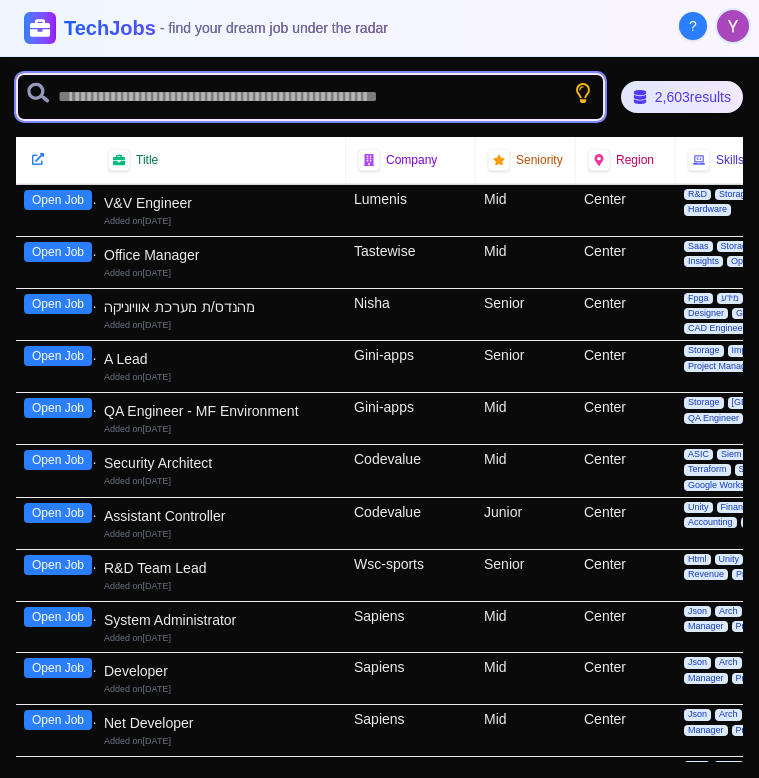 click at bounding box center [310, 97] 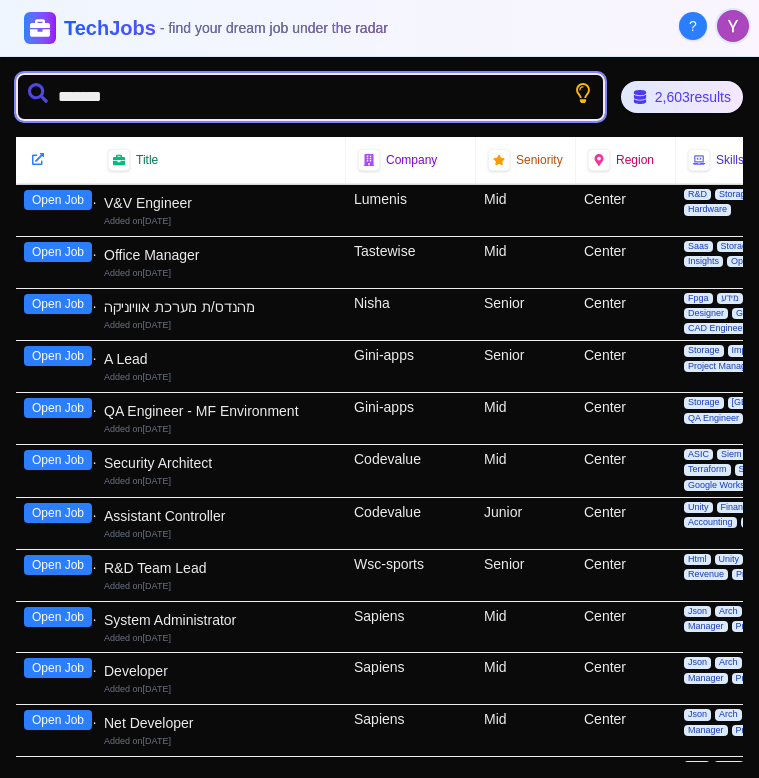 type on "********" 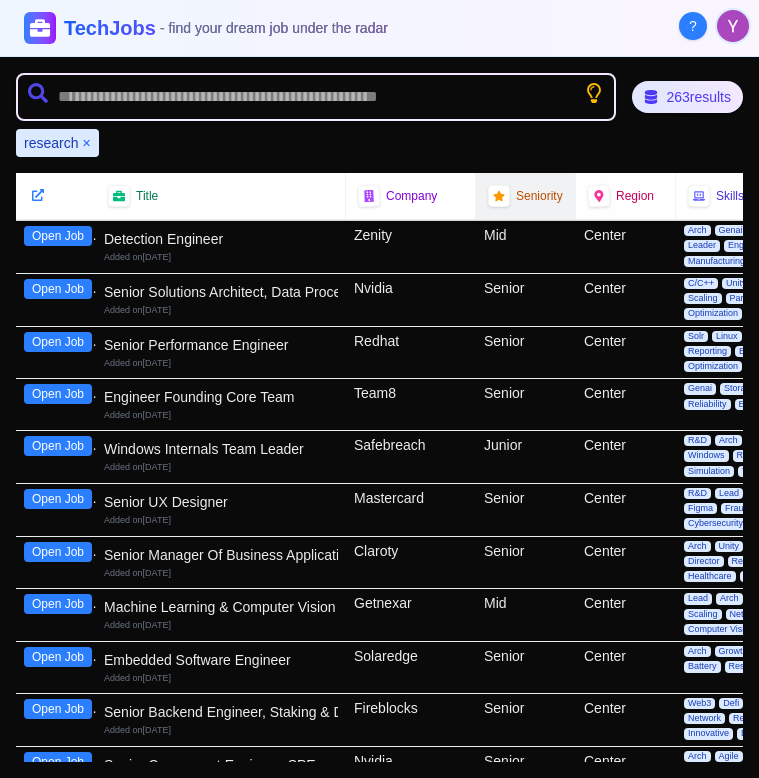 click on "Seniority" at bounding box center (539, 196) 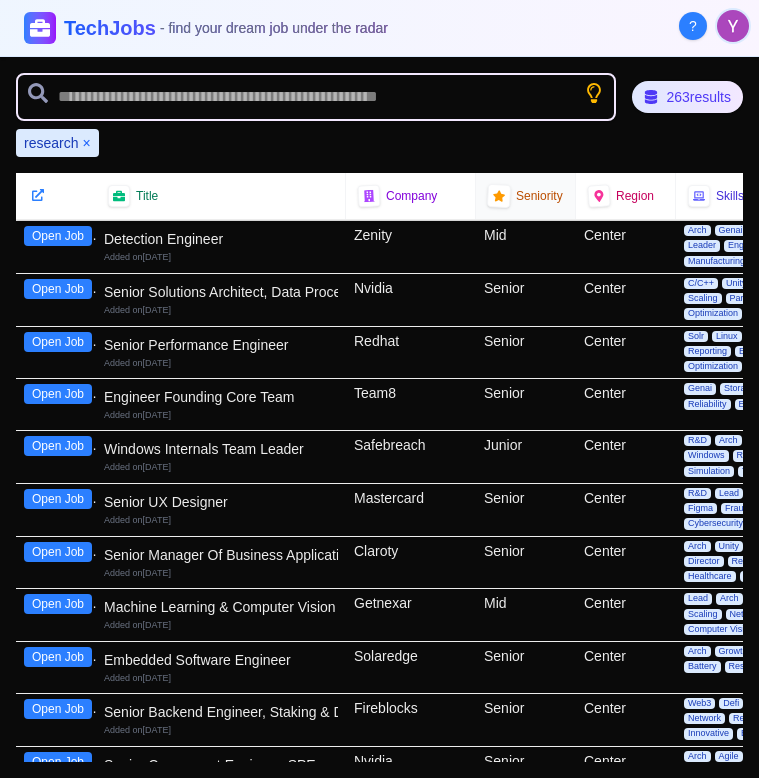 click 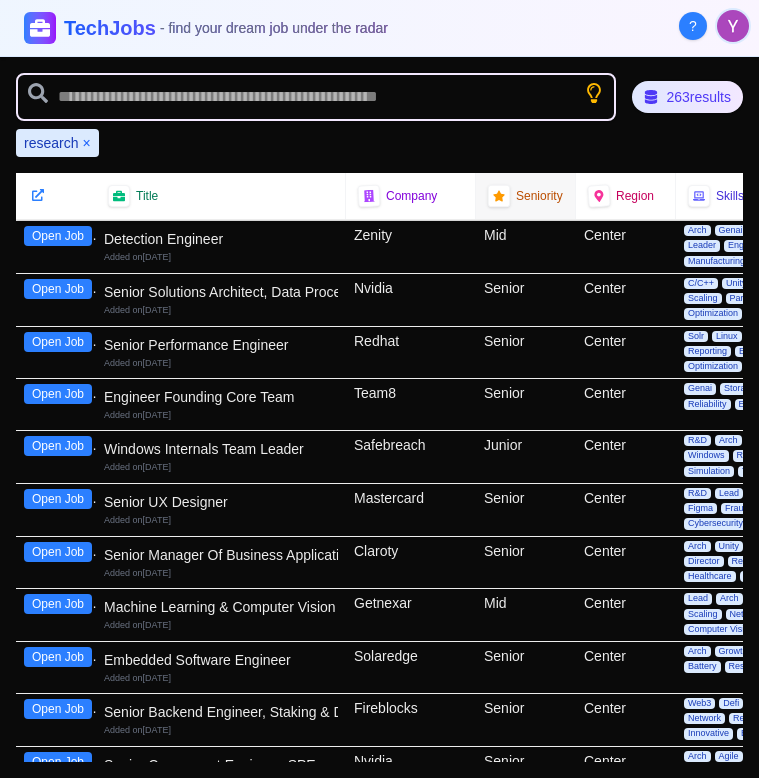 click on "Seniority" at bounding box center (539, 196) 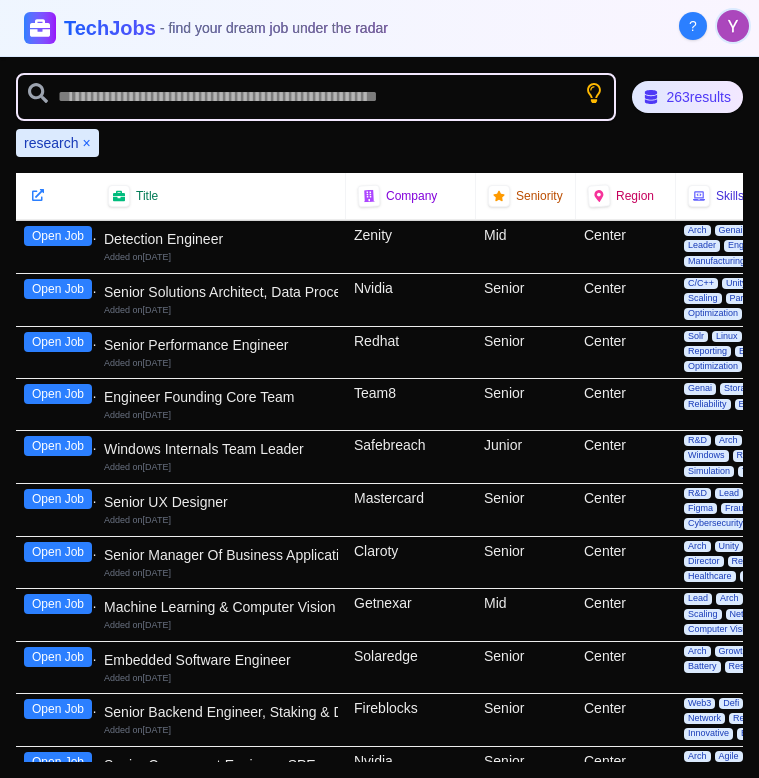 click on "Open Job" at bounding box center (58, 604) 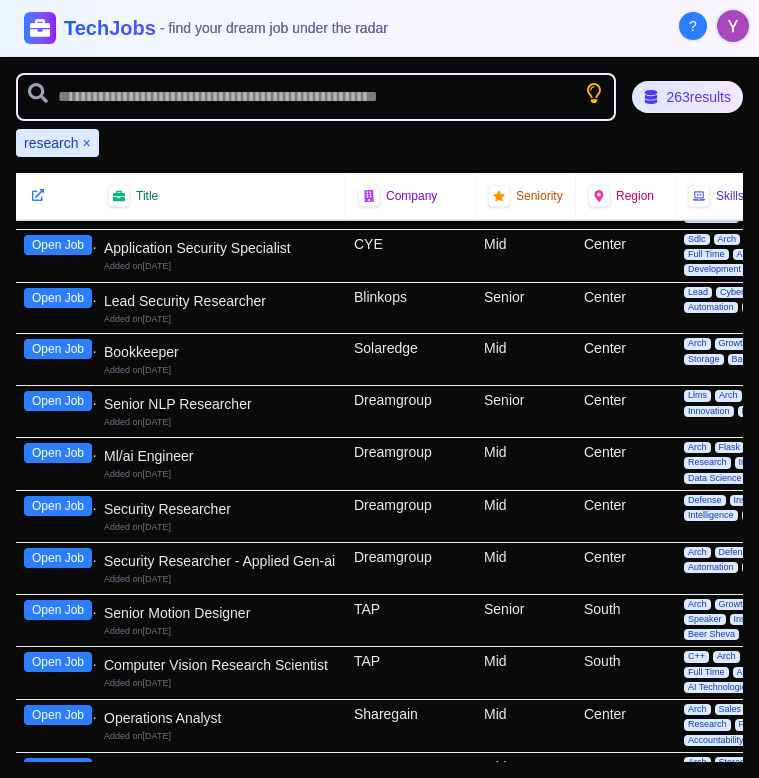 scroll, scrollTop: 1680, scrollLeft: 0, axis: vertical 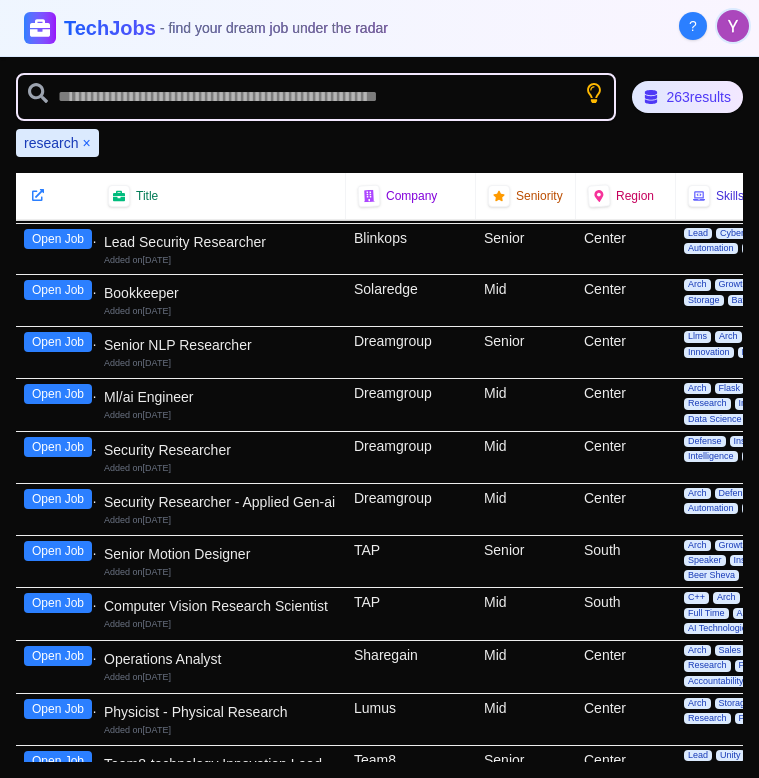 click on "Open Job" at bounding box center (58, 603) 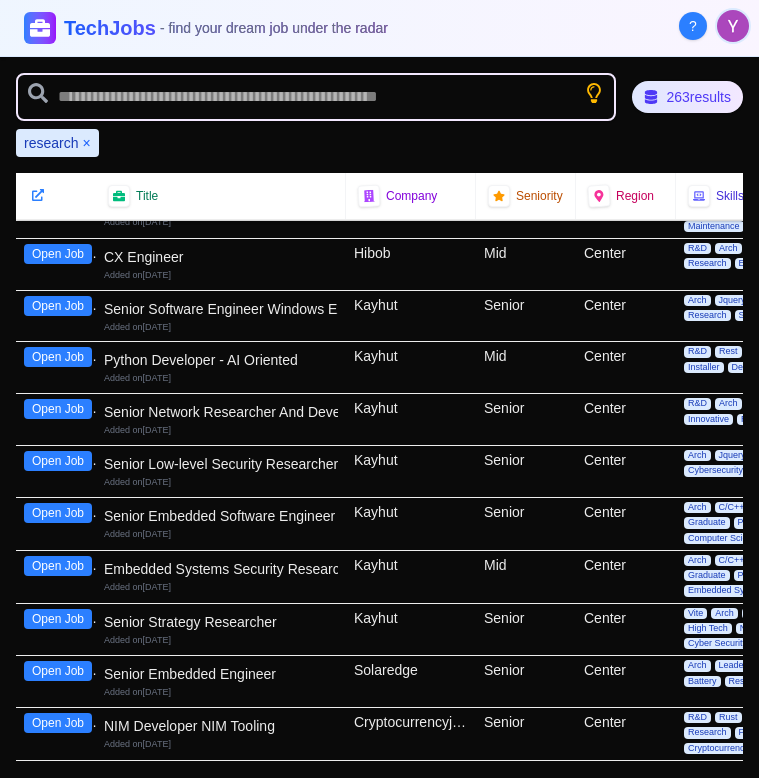 scroll, scrollTop: 3480, scrollLeft: 0, axis: vertical 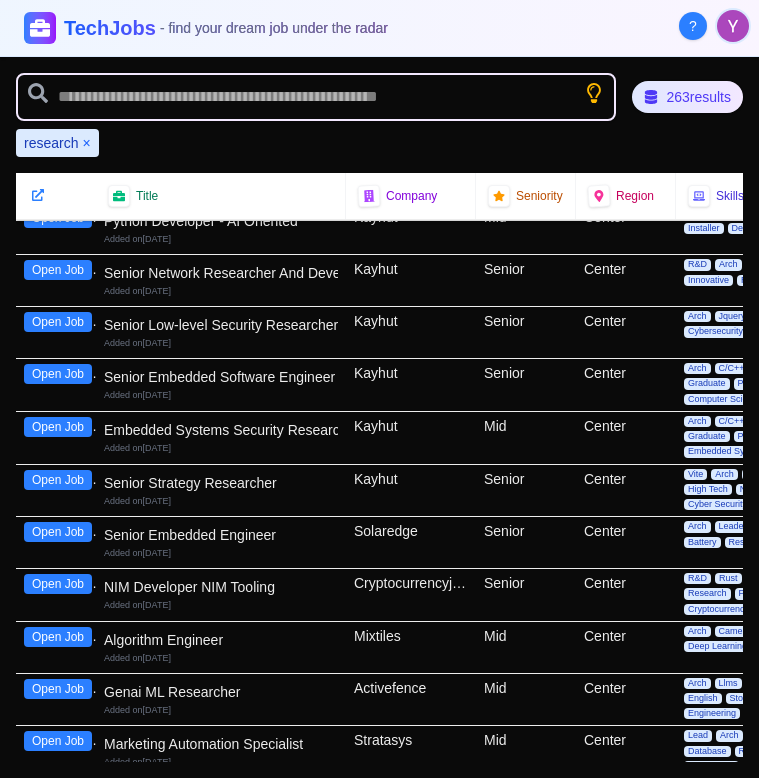 click on "Open Job" at bounding box center (58, 689) 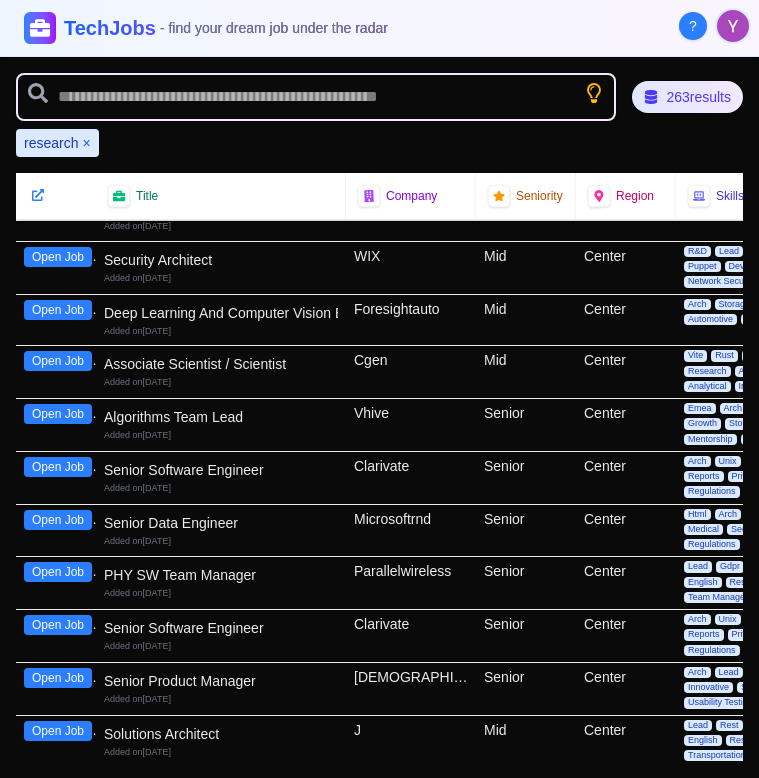 scroll, scrollTop: 4920, scrollLeft: 0, axis: vertical 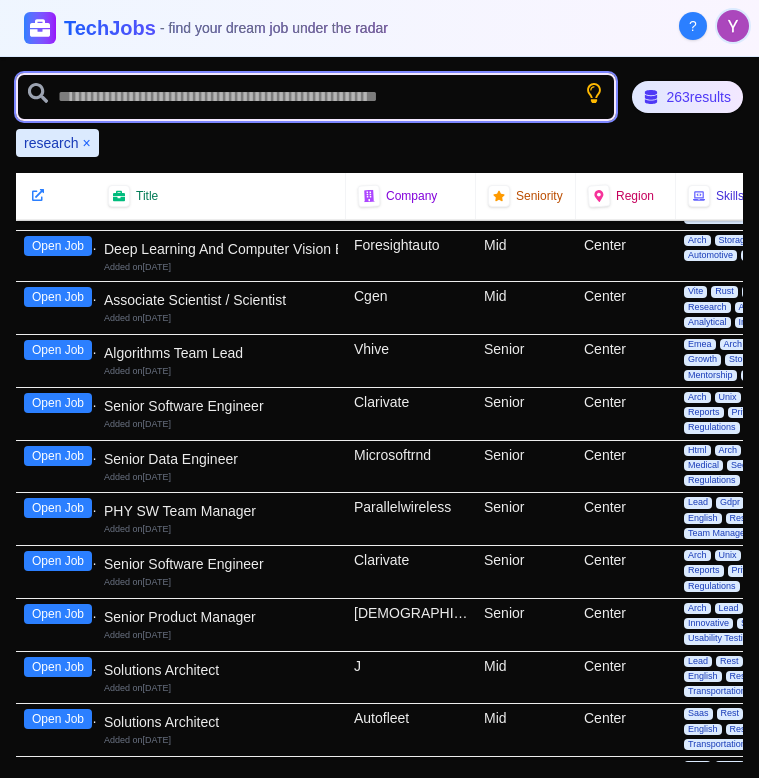 click at bounding box center (316, 97) 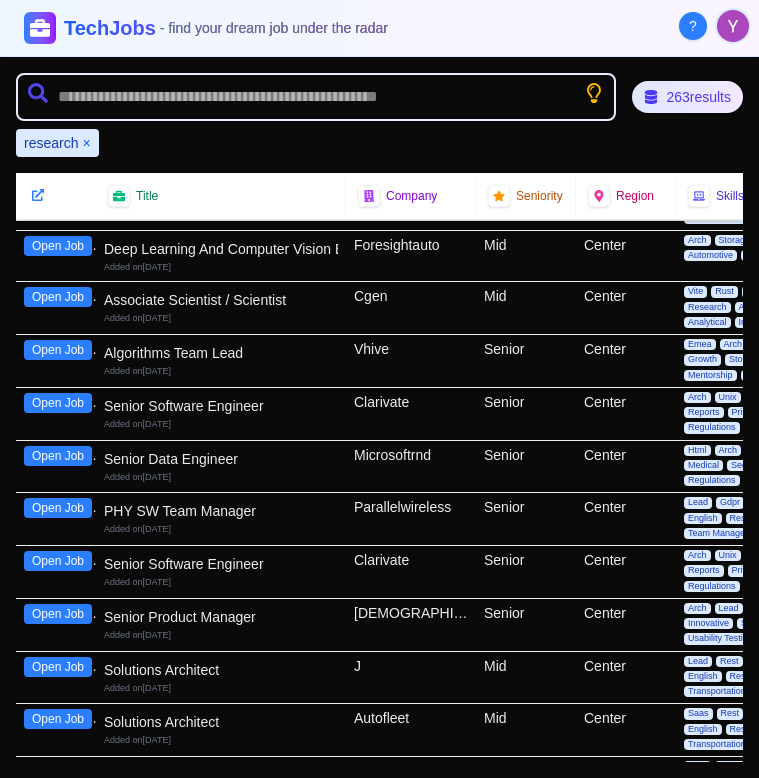 click on "×" at bounding box center [86, 143] 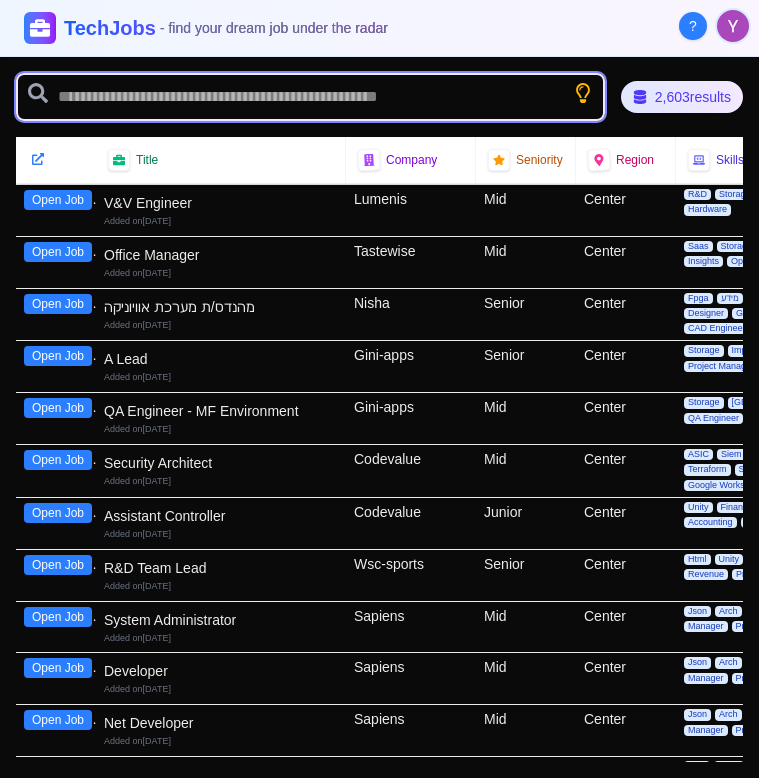 click at bounding box center (310, 97) 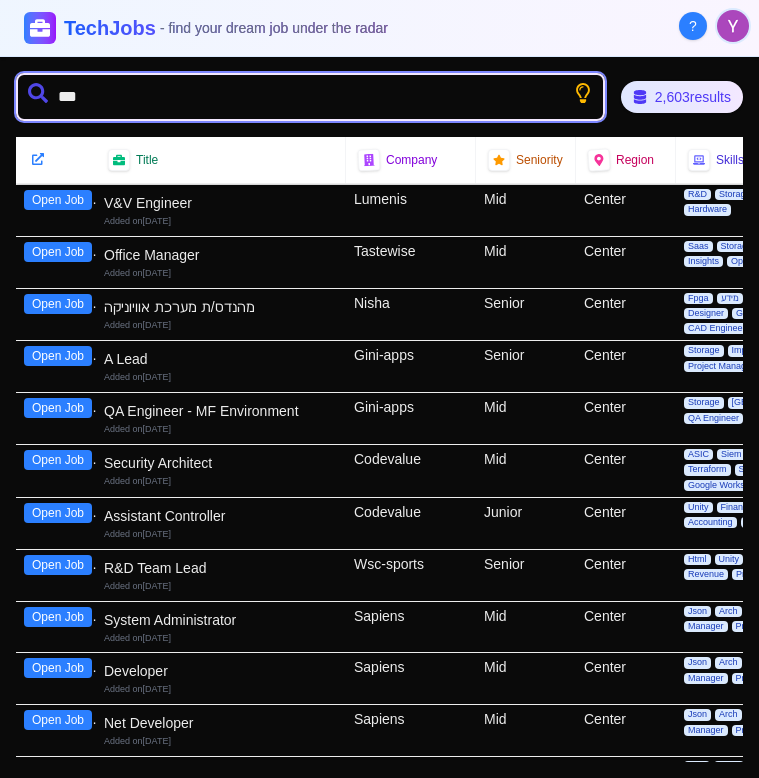 type on "****" 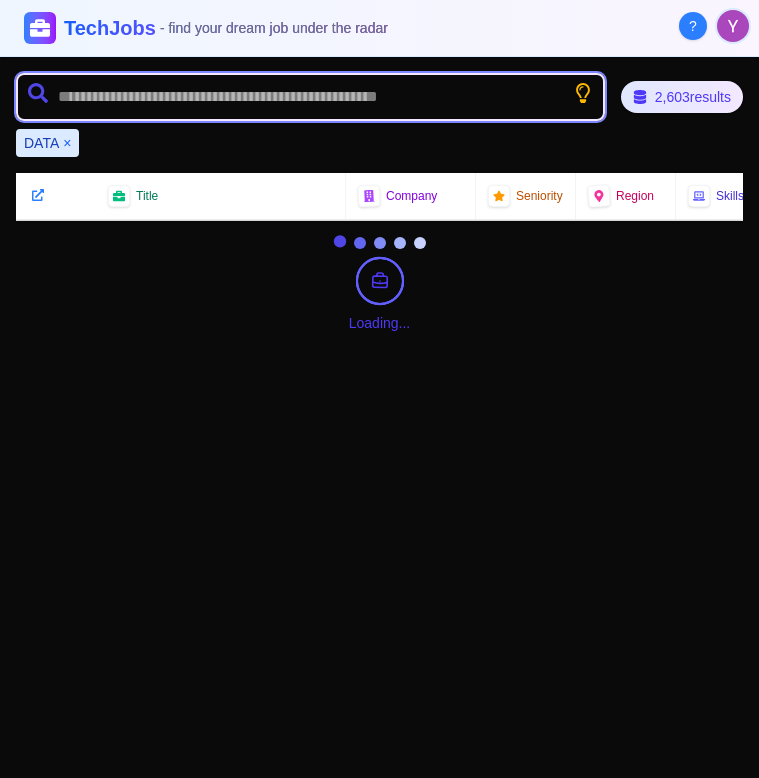 type on "*" 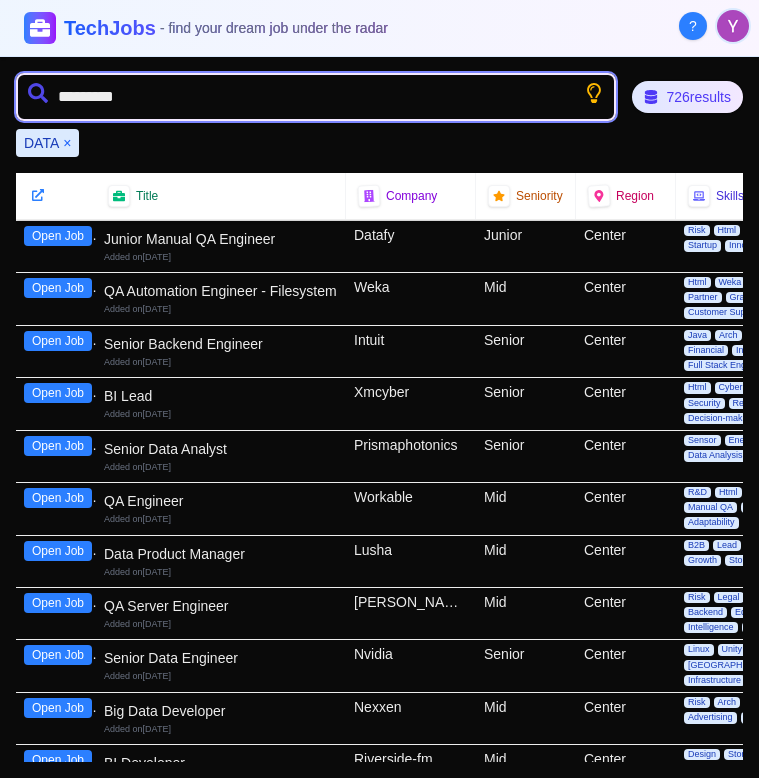 type on "**********" 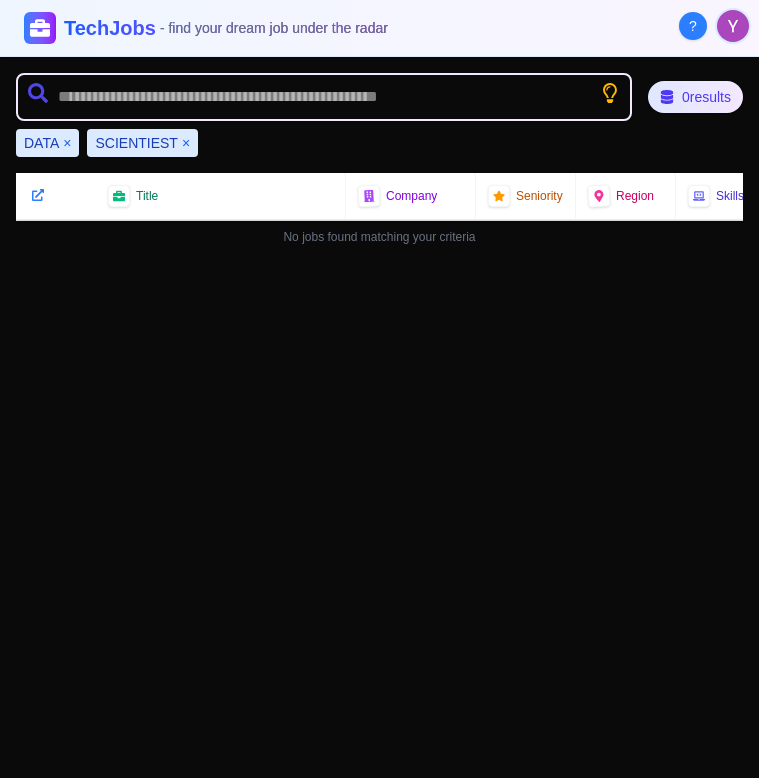 click on "×" at bounding box center (67, 143) 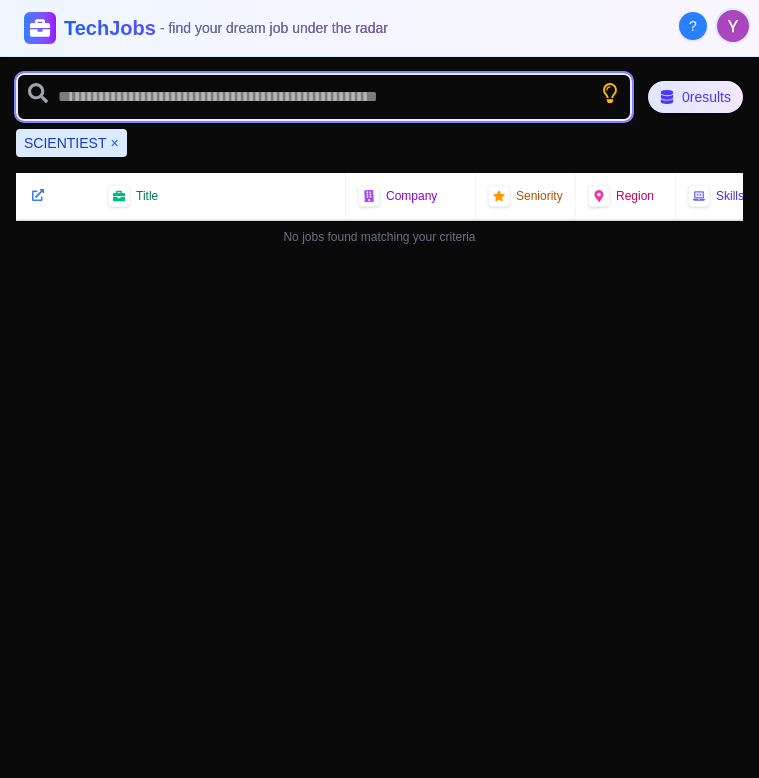 click at bounding box center (324, 97) 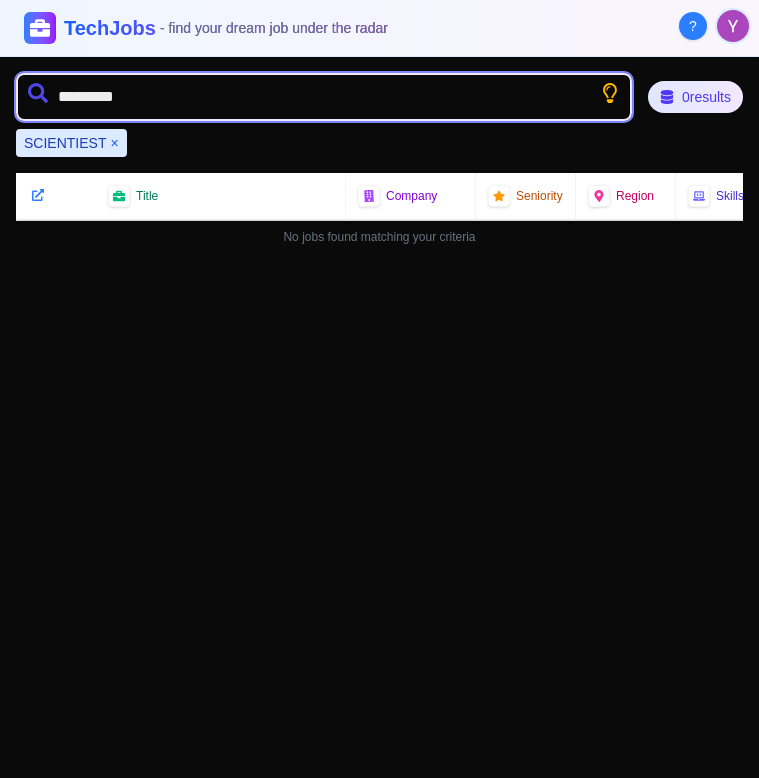 type on "*********" 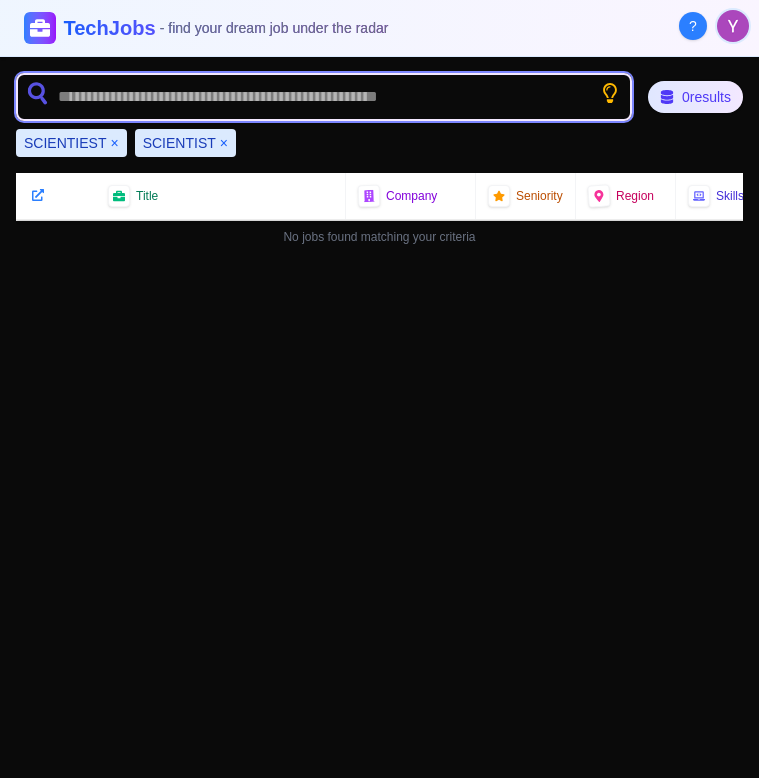 click at bounding box center [324, 97] 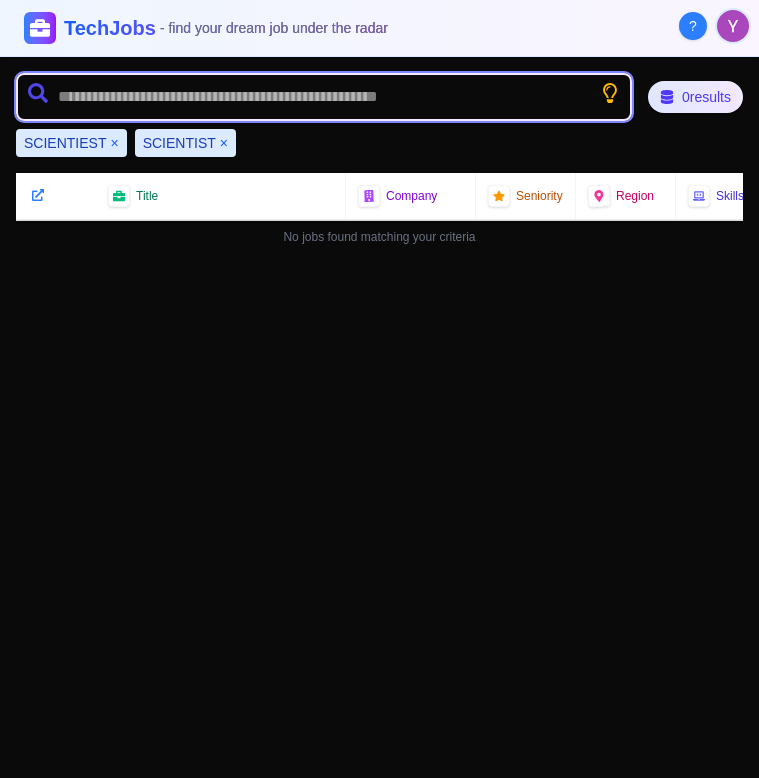 paste on "**********" 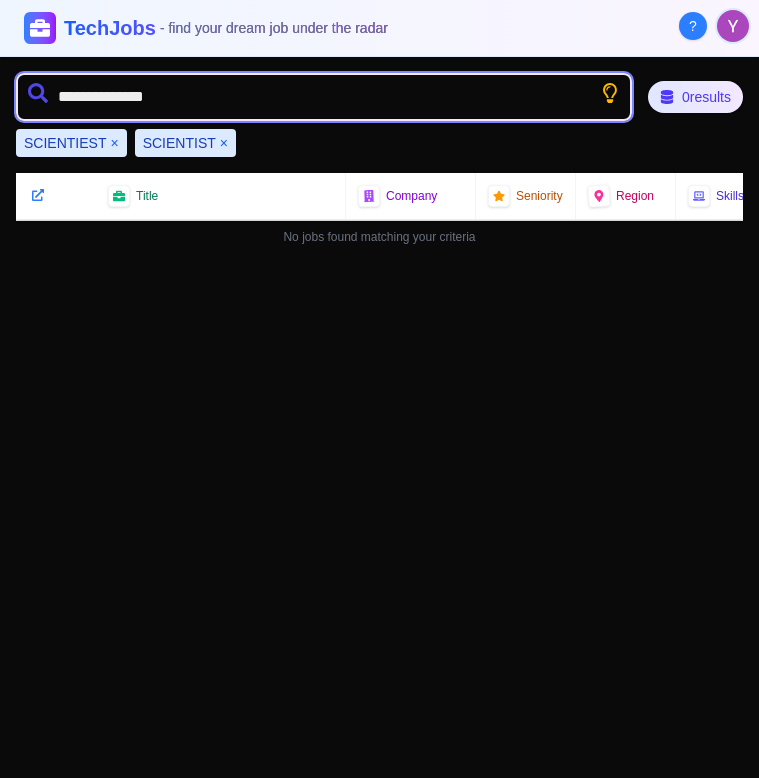 type 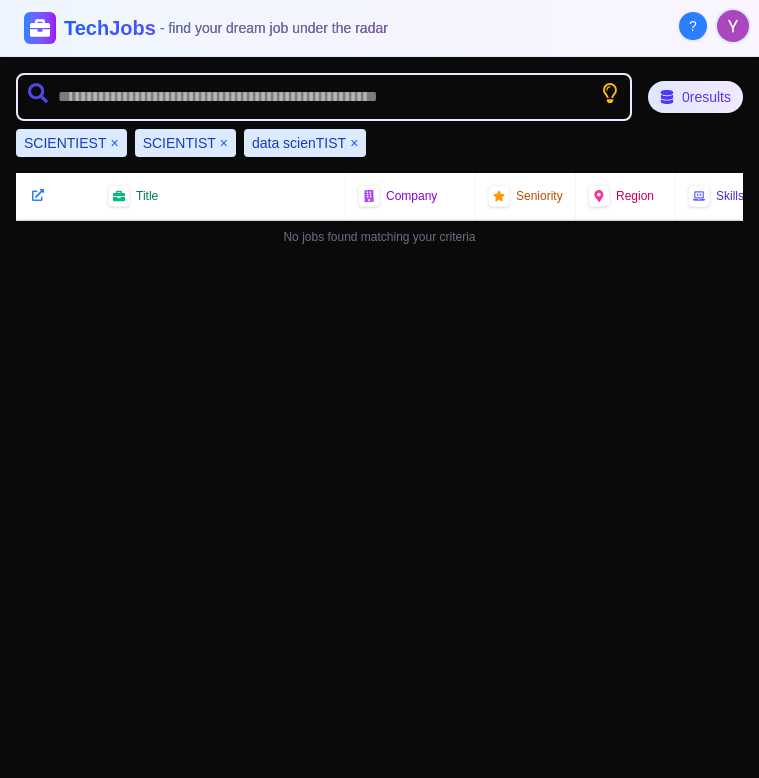 click on "SCIENTIST ×" at bounding box center (185, 143) 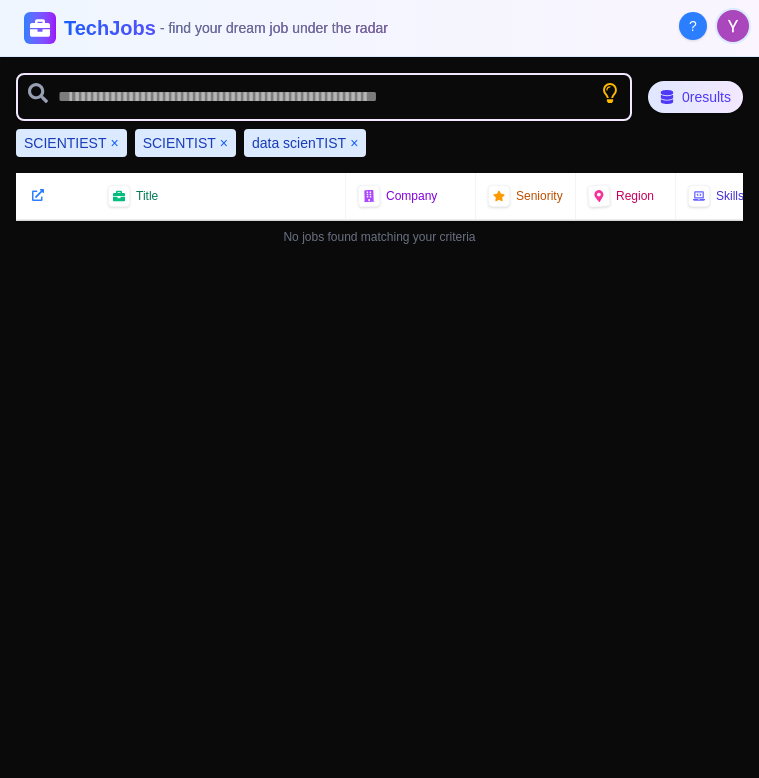 click on "×" at bounding box center (224, 143) 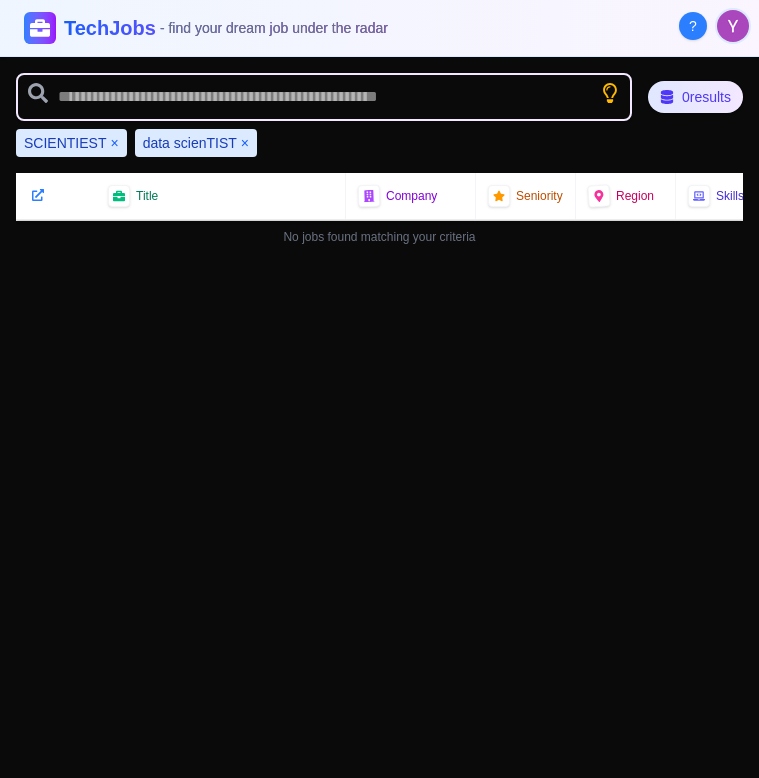 click on "×" at bounding box center (114, 143) 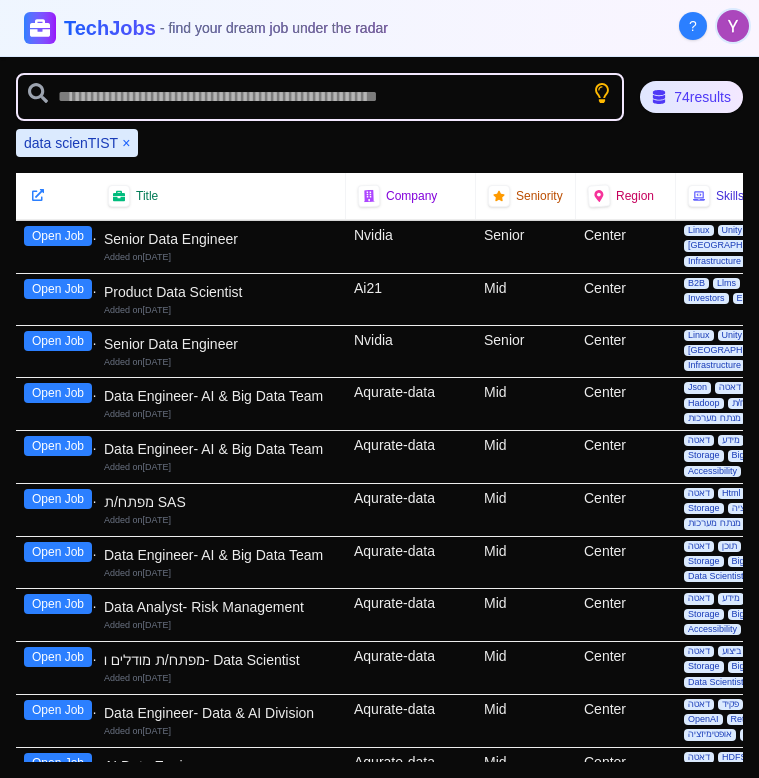 click on "Open Job" at bounding box center (58, 289) 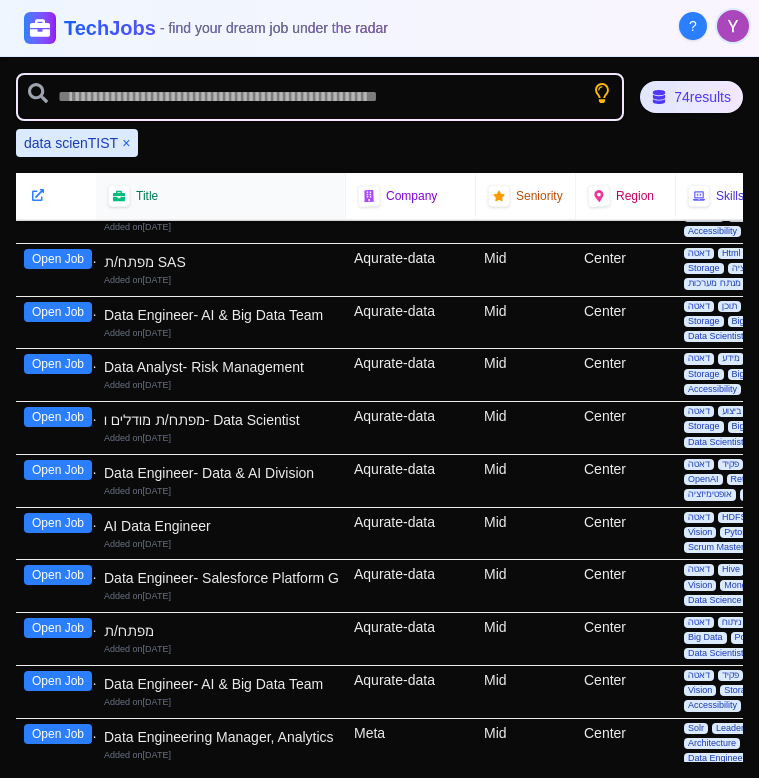 scroll, scrollTop: 0, scrollLeft: 0, axis: both 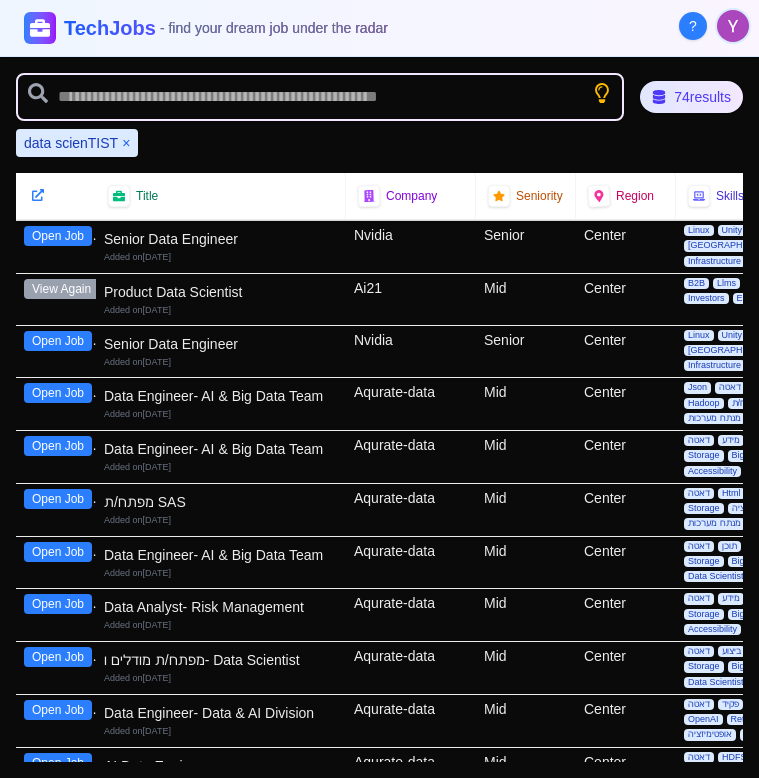click on "Open Job" at bounding box center (58, 657) 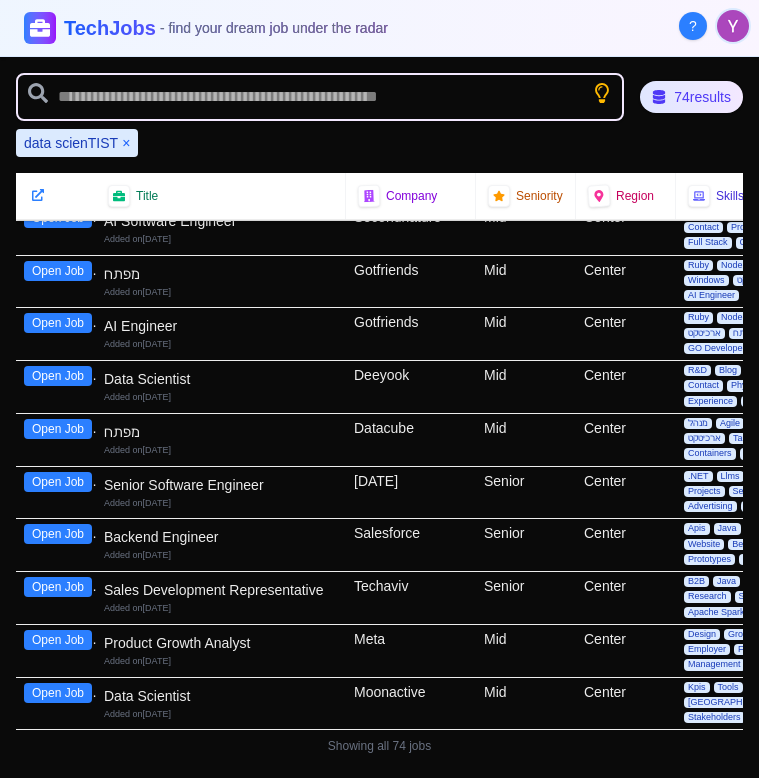 scroll, scrollTop: 3390, scrollLeft: 0, axis: vertical 